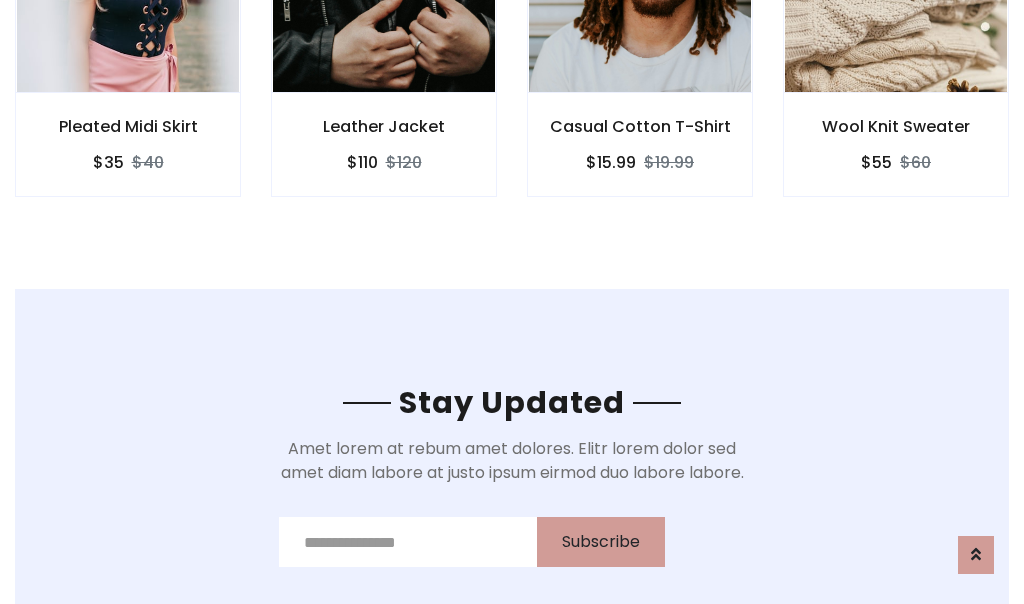 scroll, scrollTop: 3012, scrollLeft: 0, axis: vertical 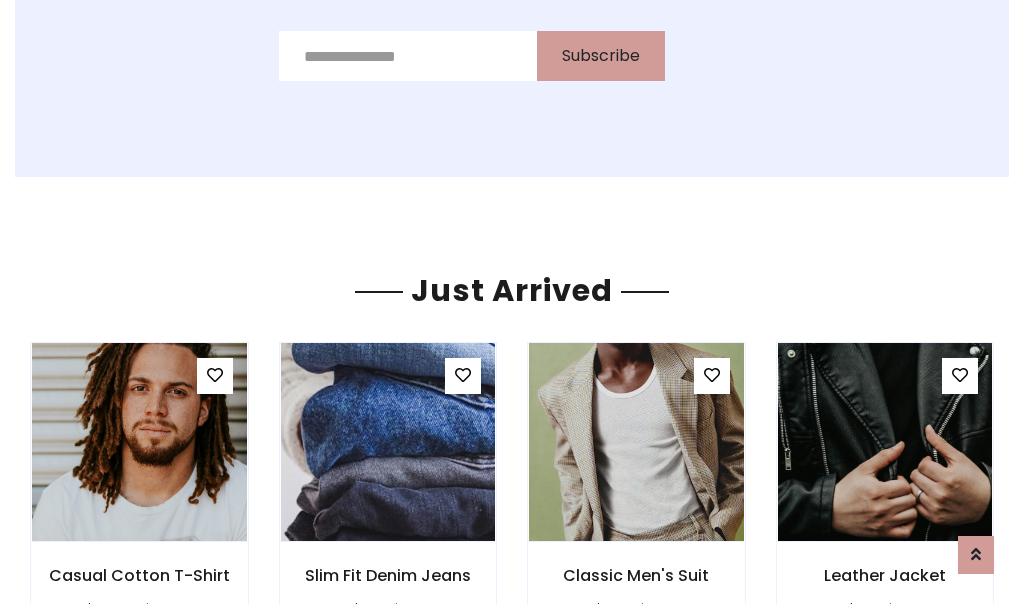click on "Casual Cotton T-Shirt
$15.99
$19.99" at bounding box center [640, -428] 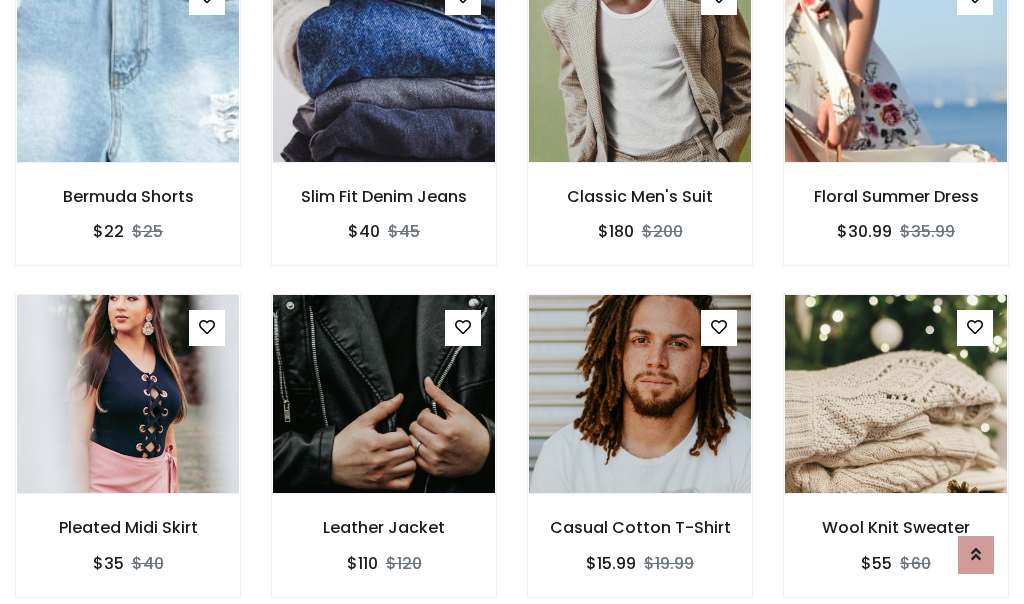 click on "Casual Cotton T-Shirt
$15.99
$19.99" at bounding box center (640, 459) 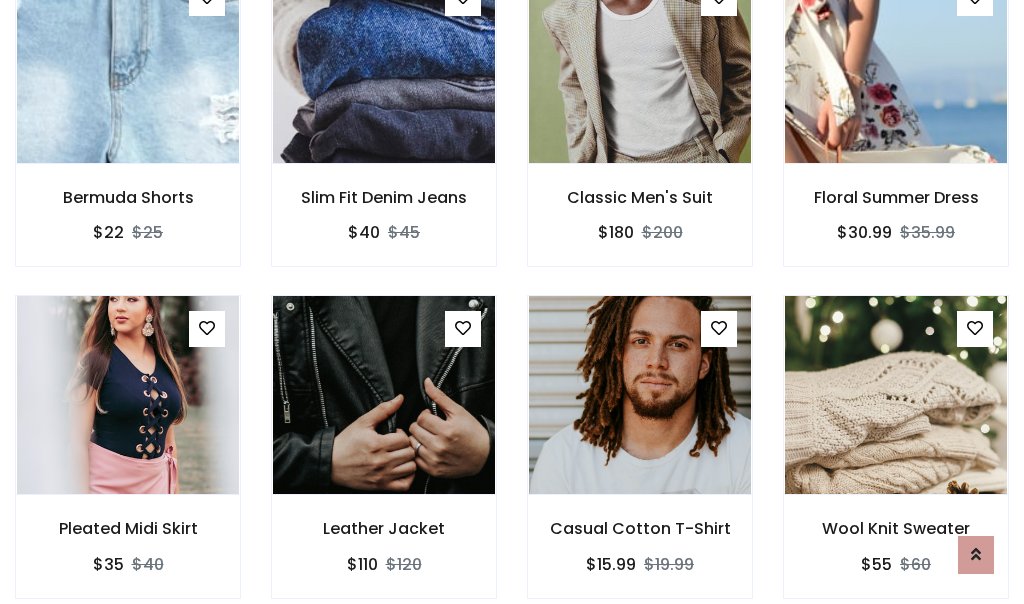 click on "Casual Cotton T-Shirt
$15.99
$19.99" at bounding box center [640, 460] 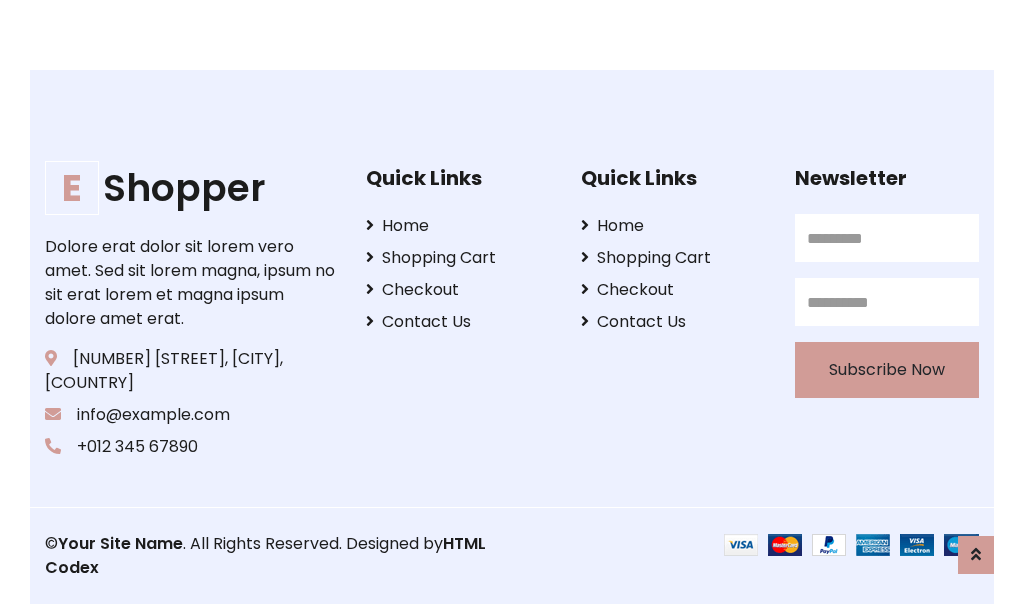 scroll, scrollTop: 3807, scrollLeft: 0, axis: vertical 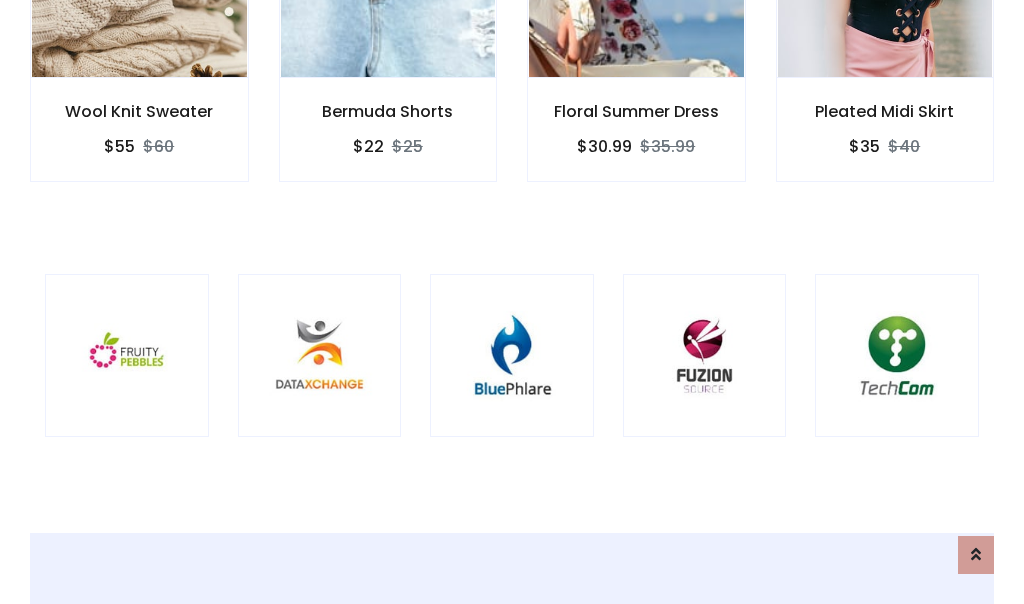 click at bounding box center (512, 356) 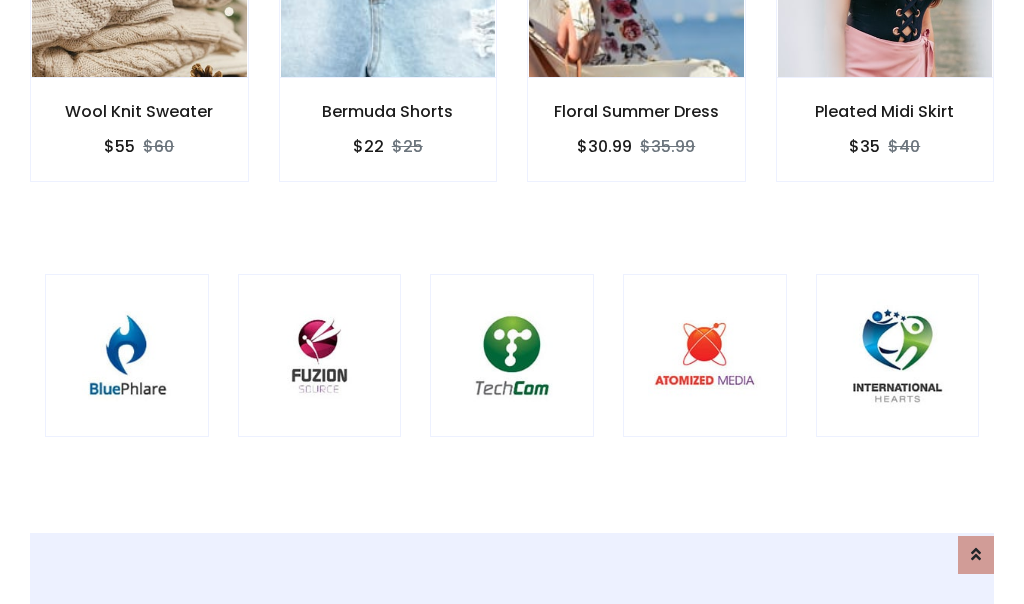 click at bounding box center [512, 356] 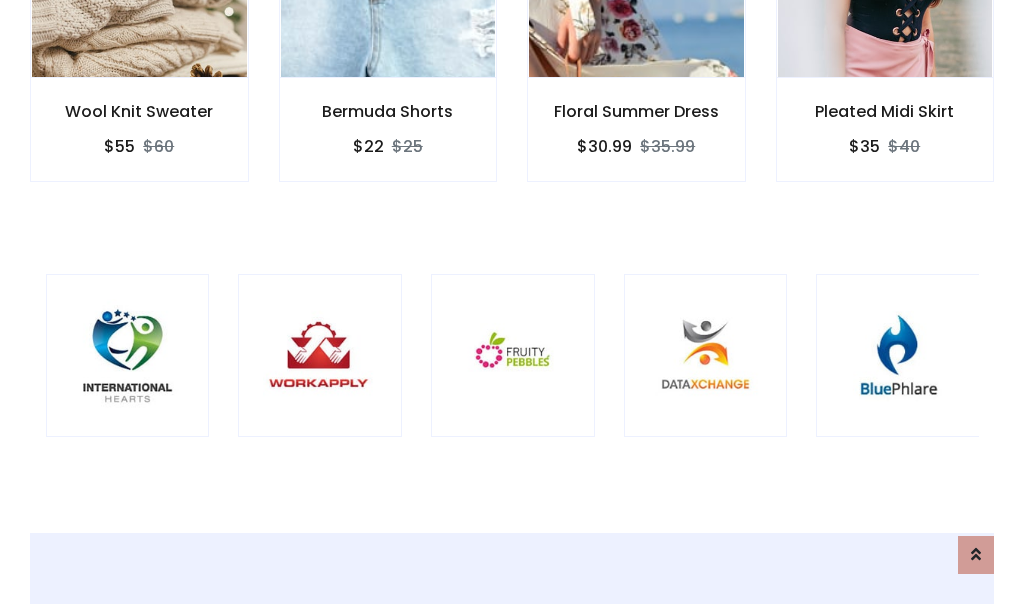 scroll, scrollTop: 0, scrollLeft: 0, axis: both 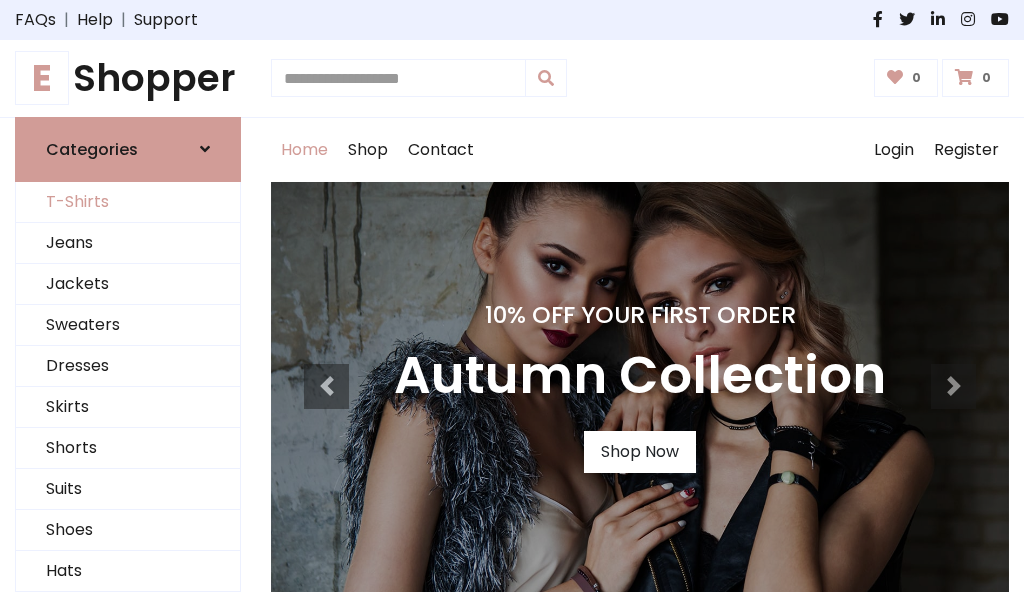 click on "T-Shirts" at bounding box center [128, 202] 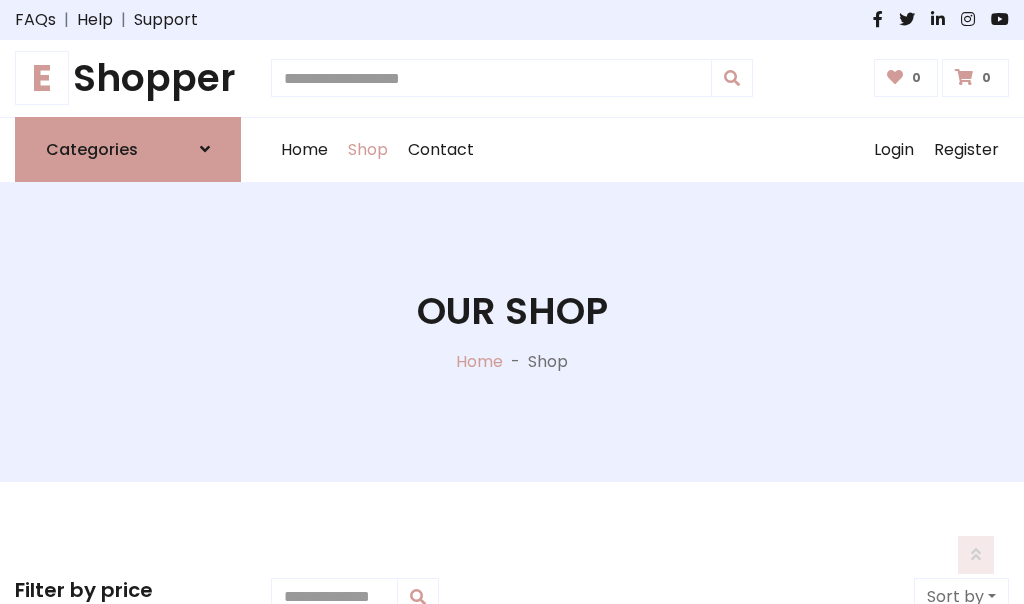 scroll, scrollTop: 802, scrollLeft: 0, axis: vertical 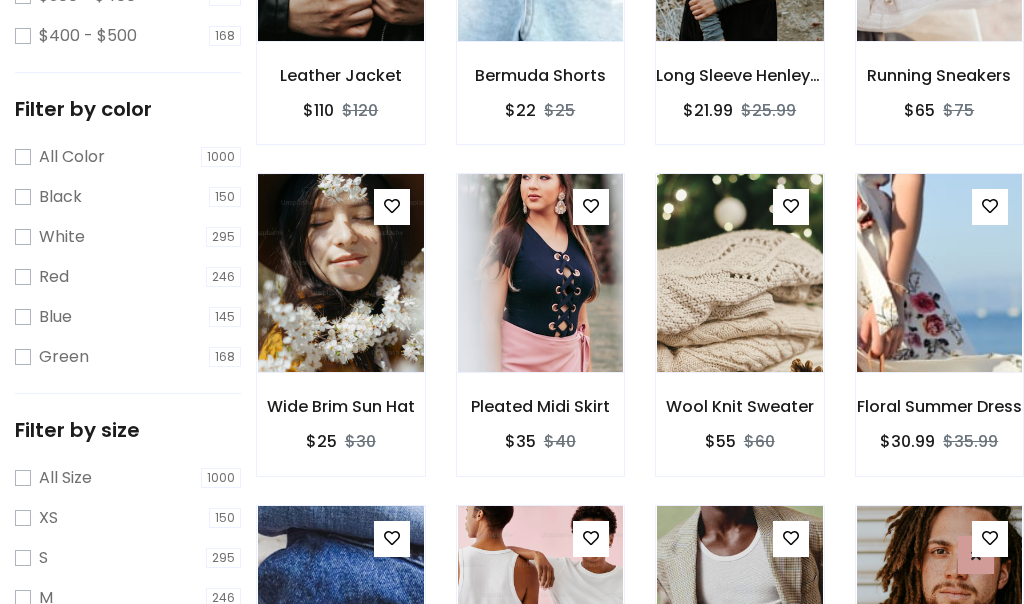 click at bounding box center [739, -58] 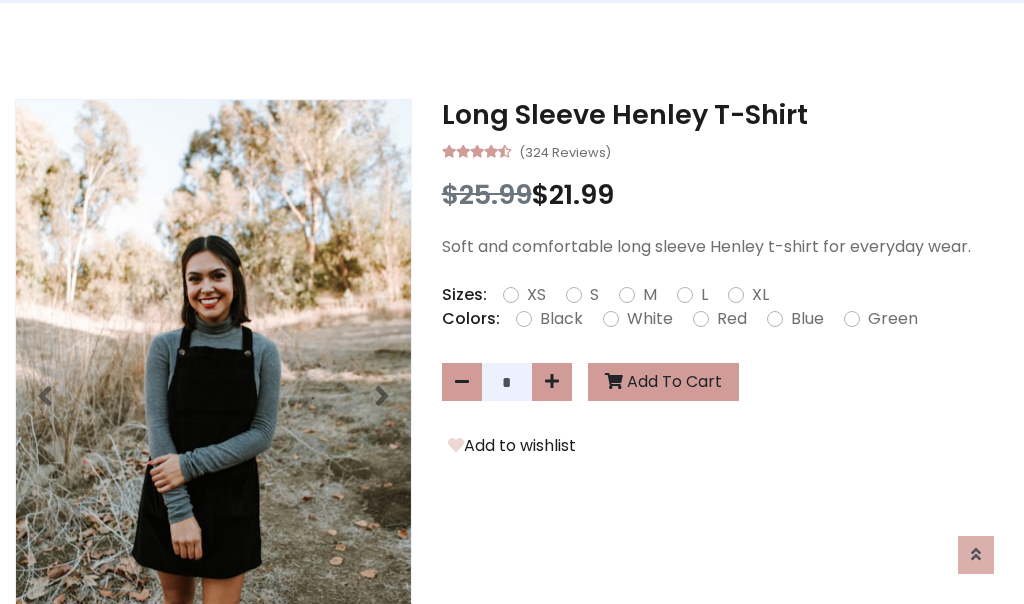 scroll, scrollTop: 0, scrollLeft: 0, axis: both 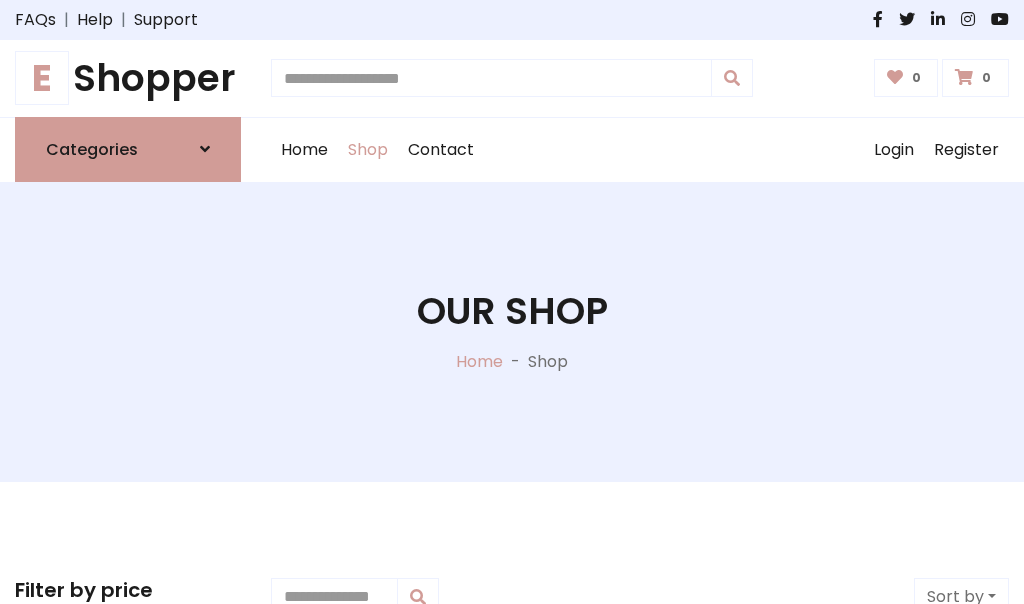 click on "E Shopper" at bounding box center (128, 78) 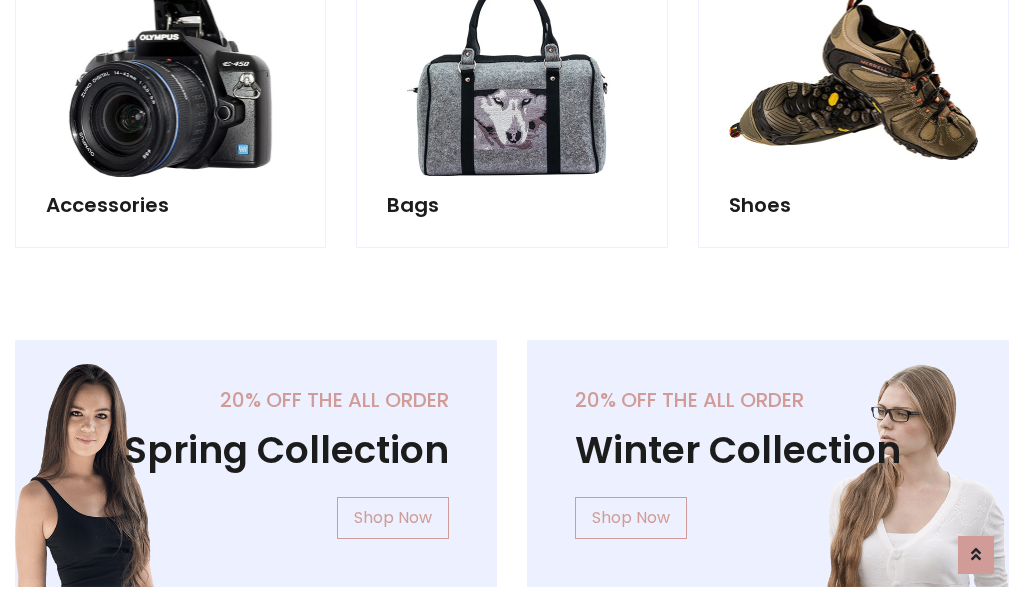 scroll, scrollTop: 1943, scrollLeft: 0, axis: vertical 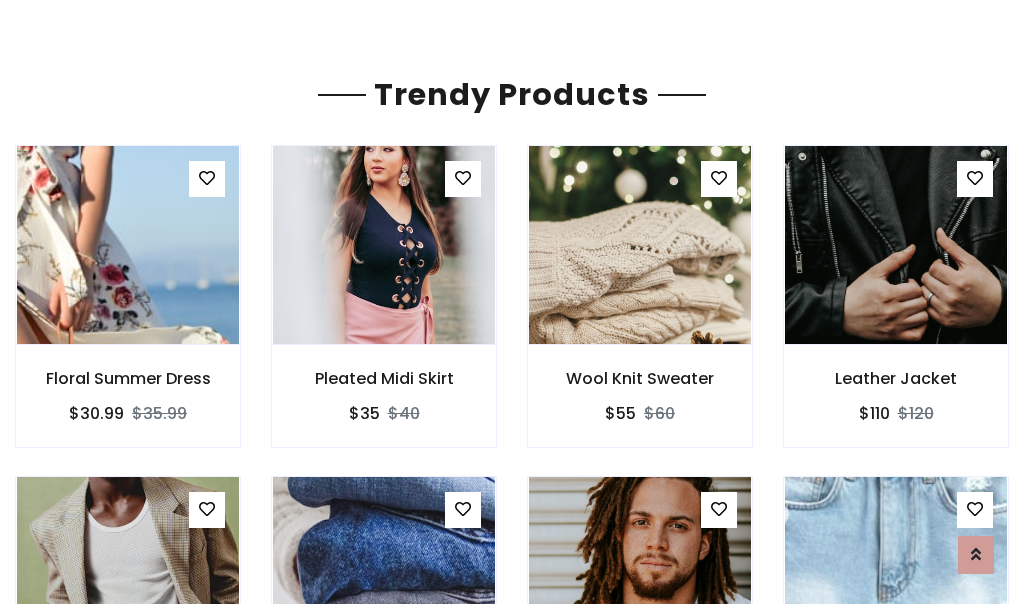 click on "Shop" at bounding box center (368, -1793) 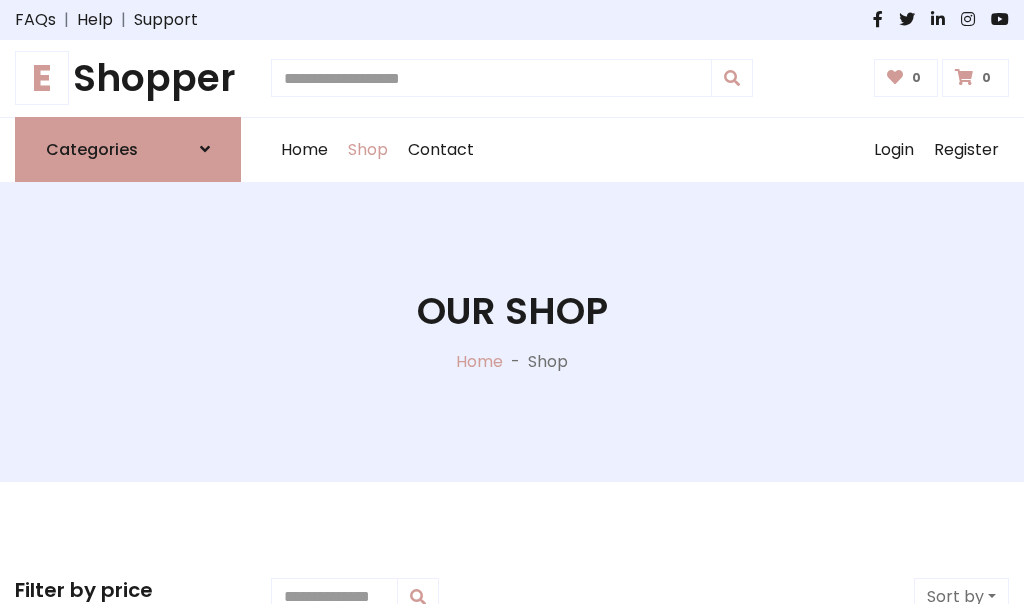 scroll, scrollTop: 0, scrollLeft: 0, axis: both 